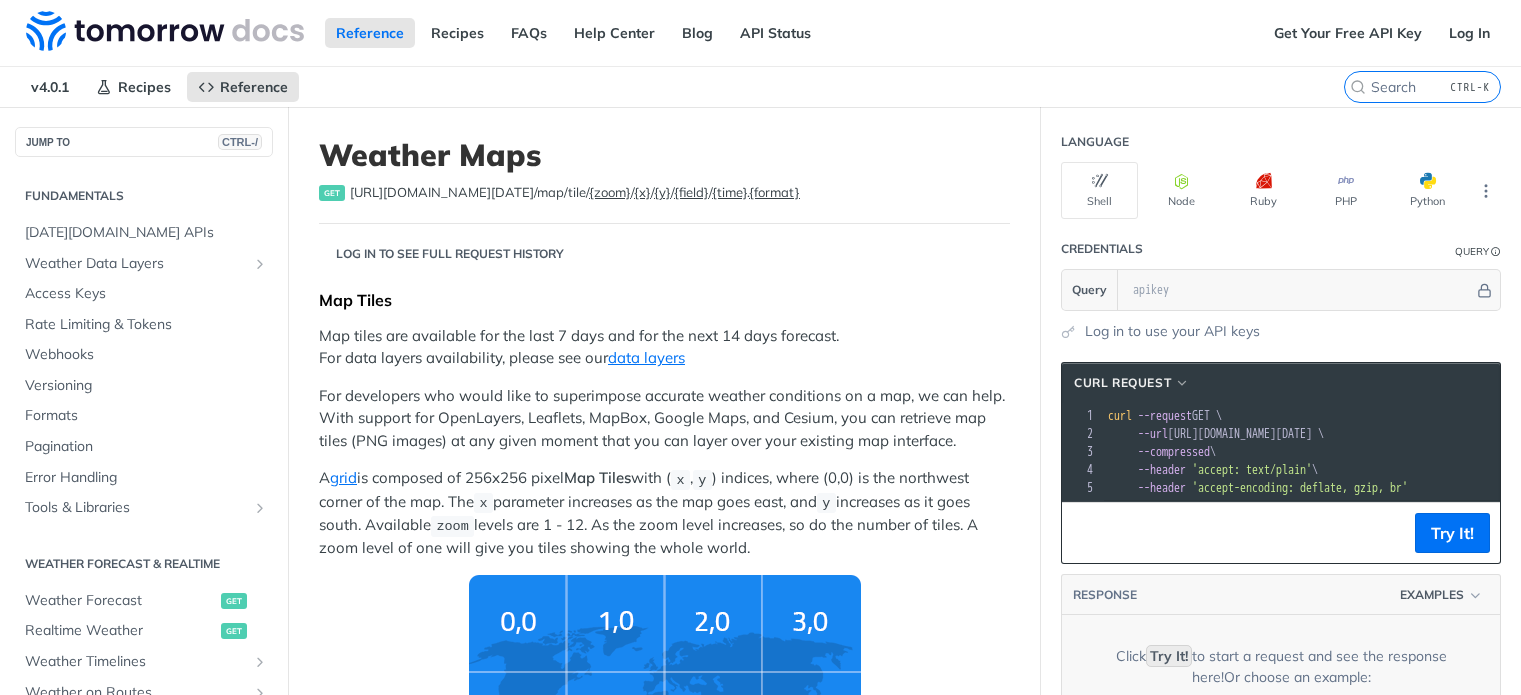 scroll, scrollTop: 0, scrollLeft: 0, axis: both 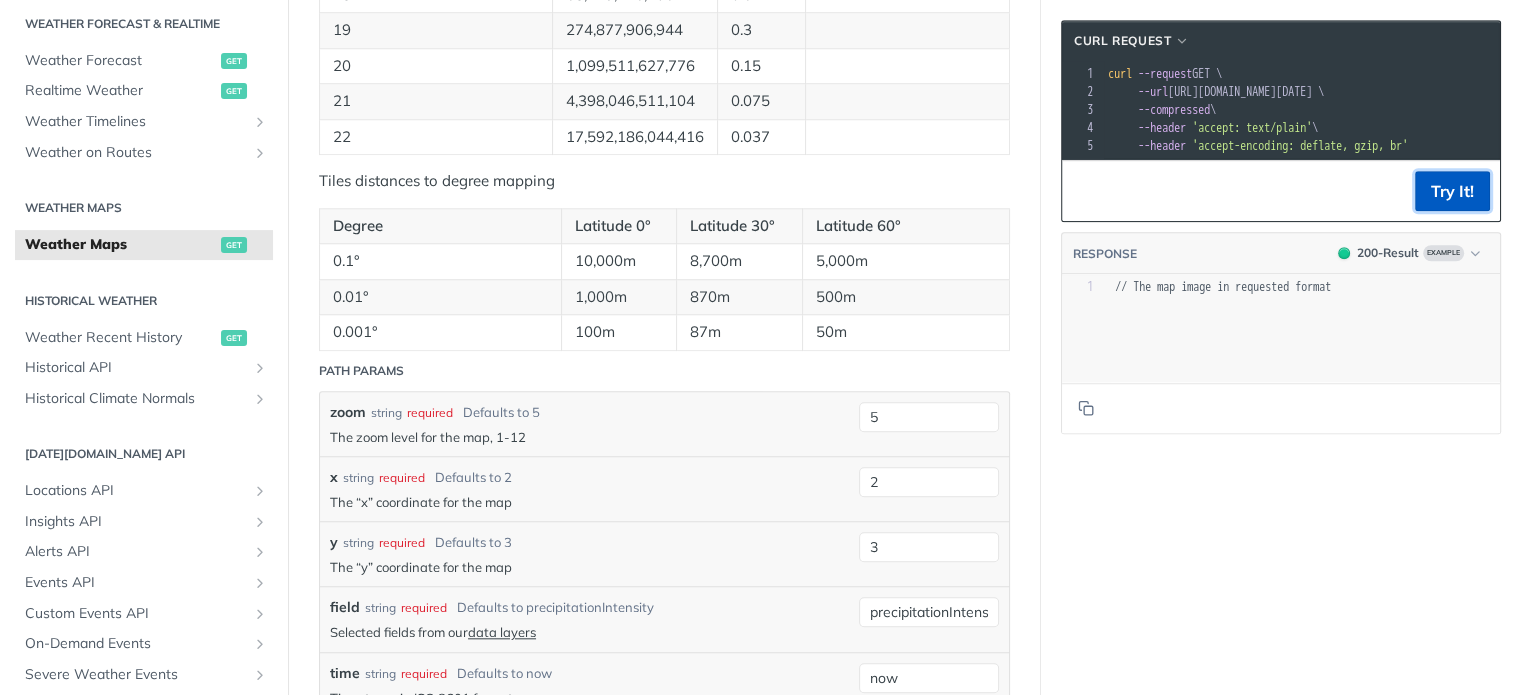 click on "Try It!" at bounding box center [1452, 191] 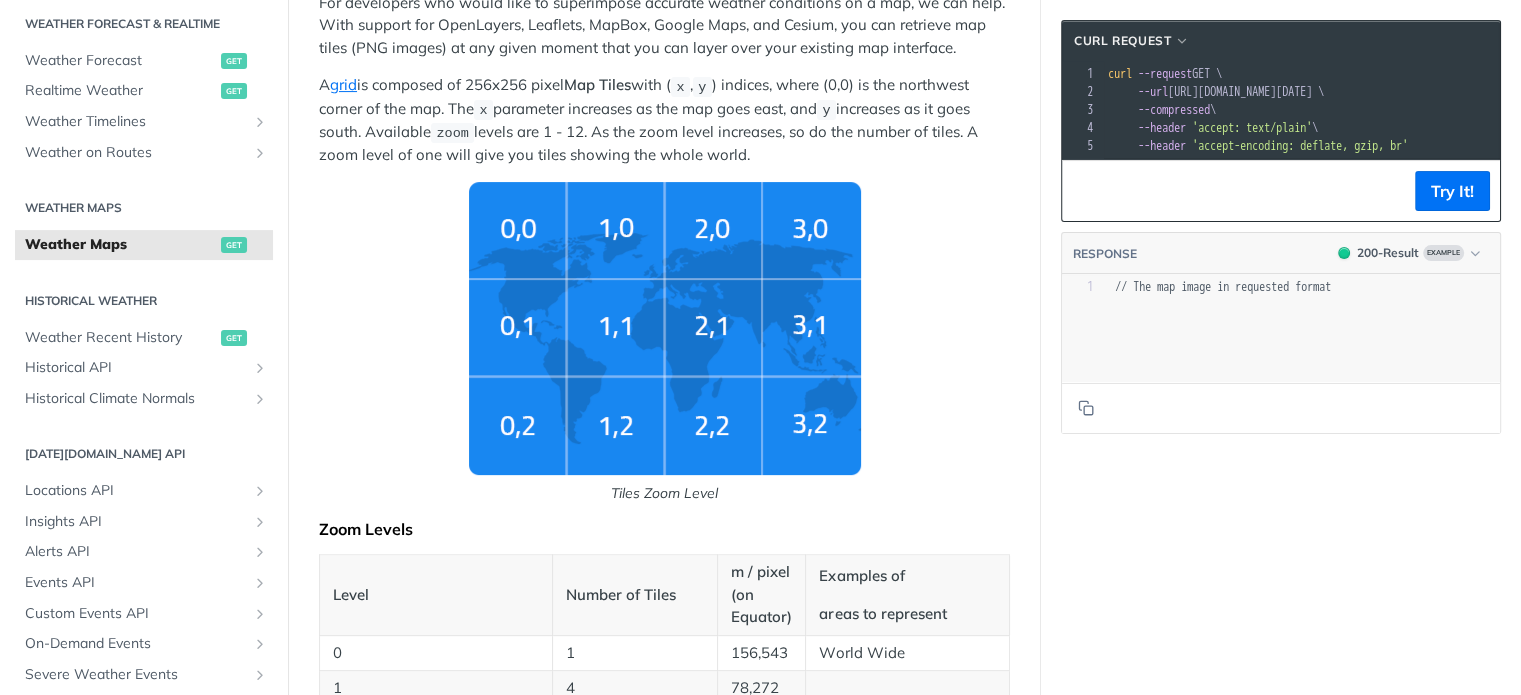 scroll 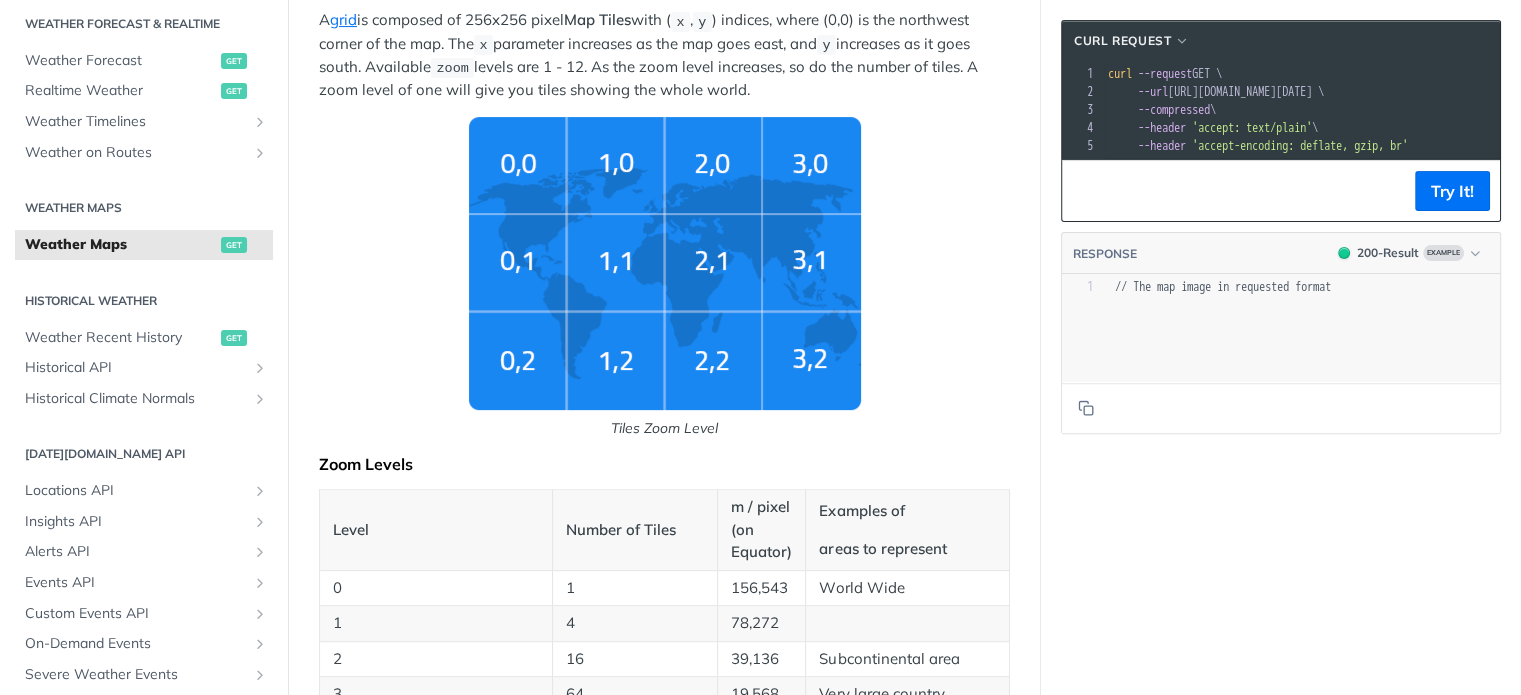 click at bounding box center [665, 263] 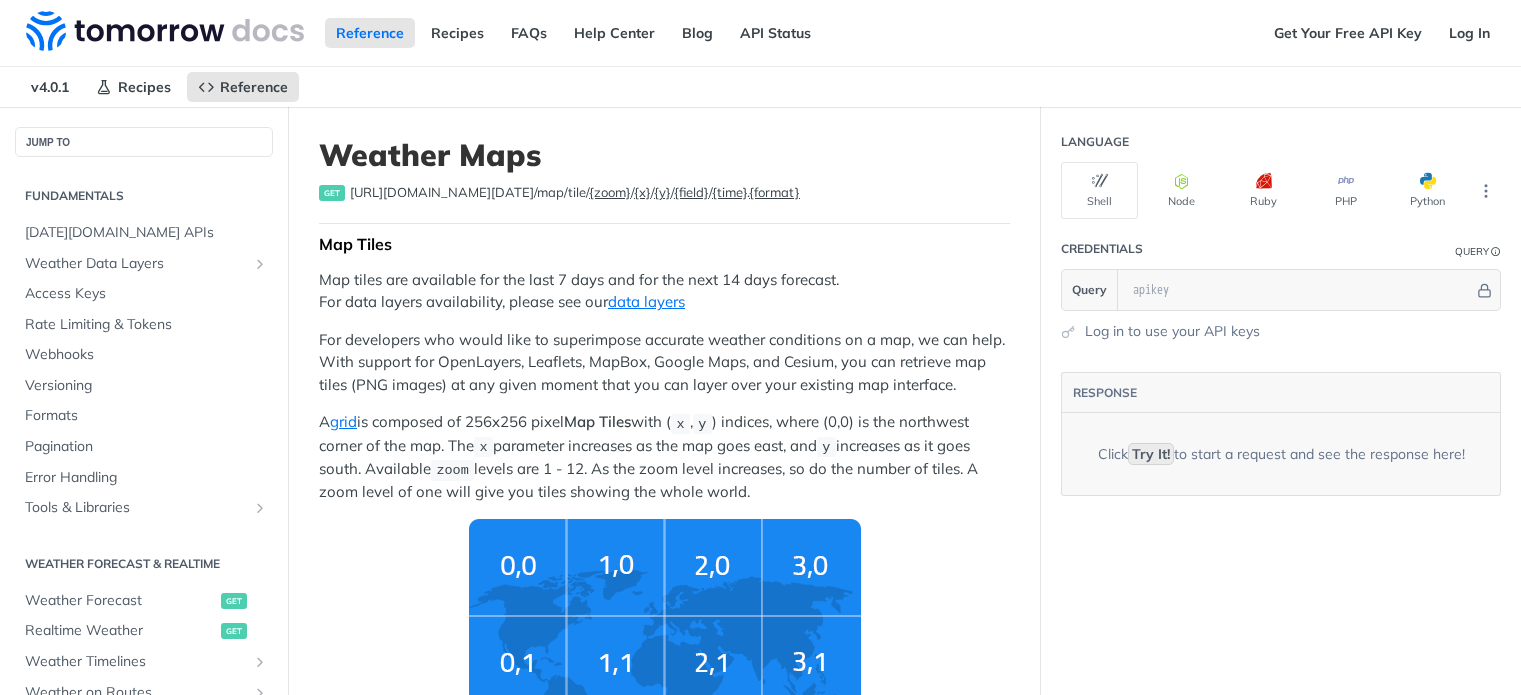 scroll, scrollTop: 0, scrollLeft: 0, axis: both 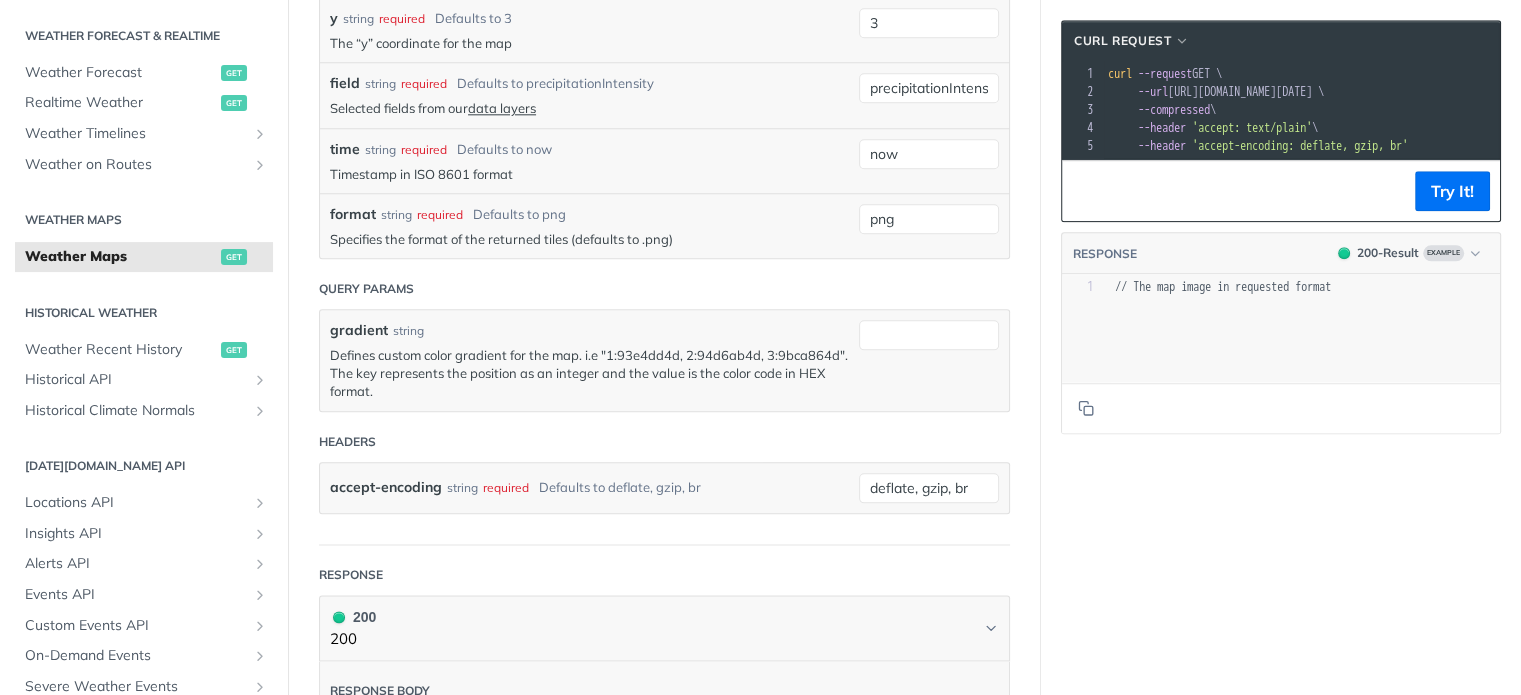 click on "Weather Maps" at bounding box center [144, 220] 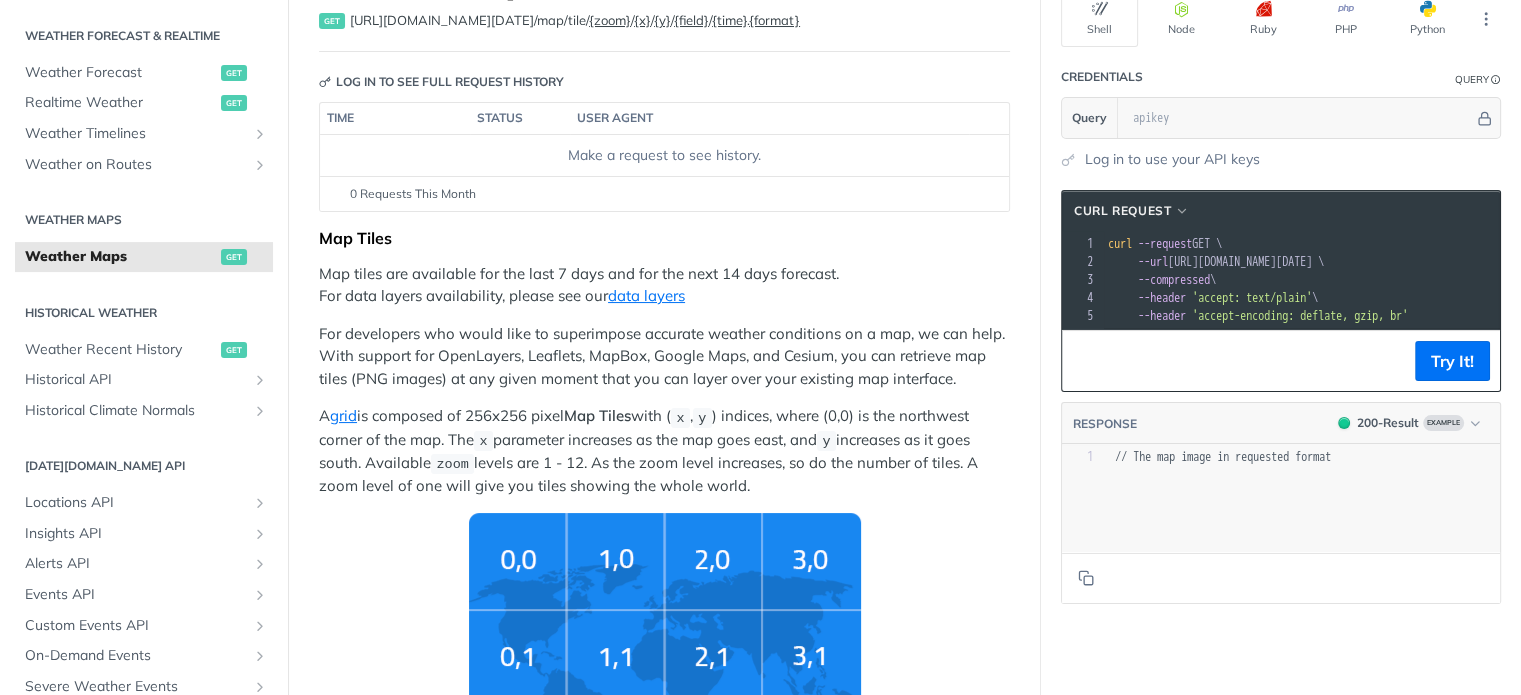 scroll, scrollTop: 124, scrollLeft: 0, axis: vertical 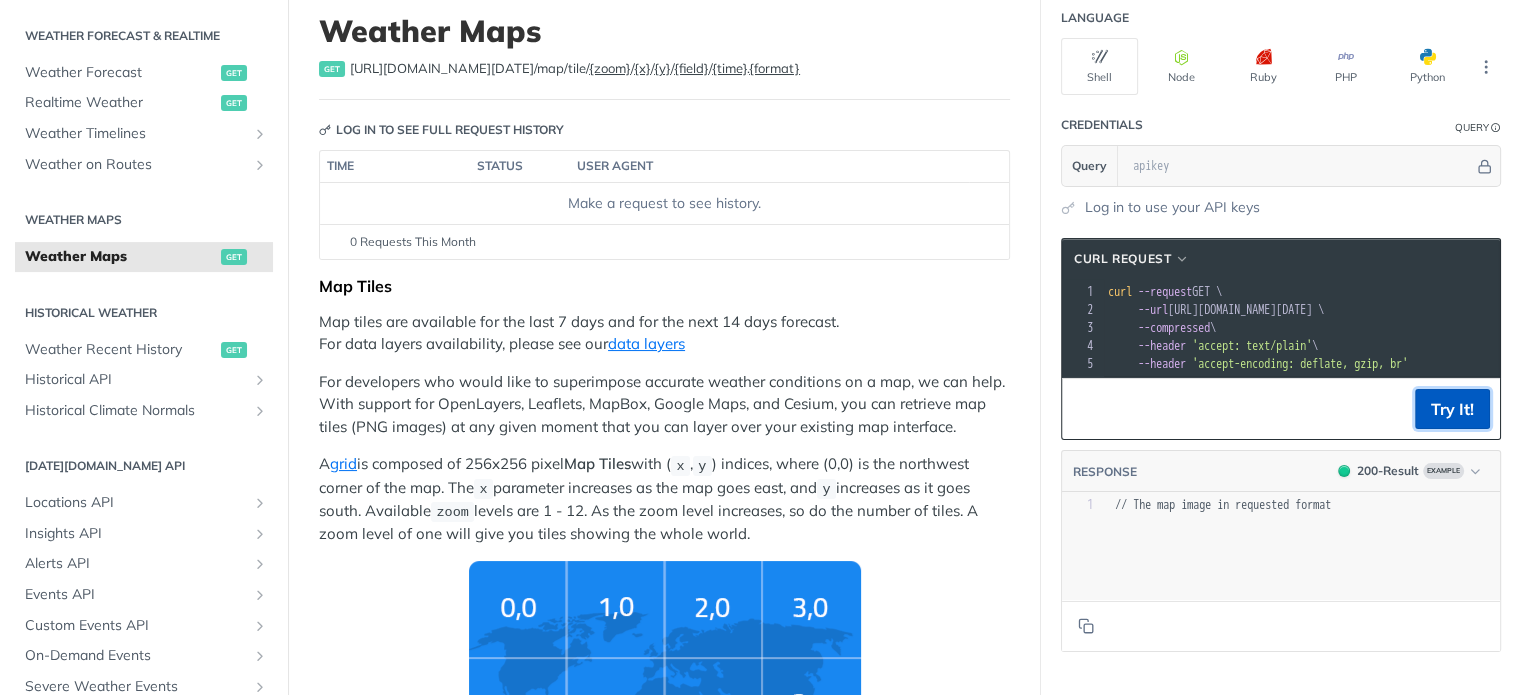 click on "Try It!" at bounding box center [1452, 409] 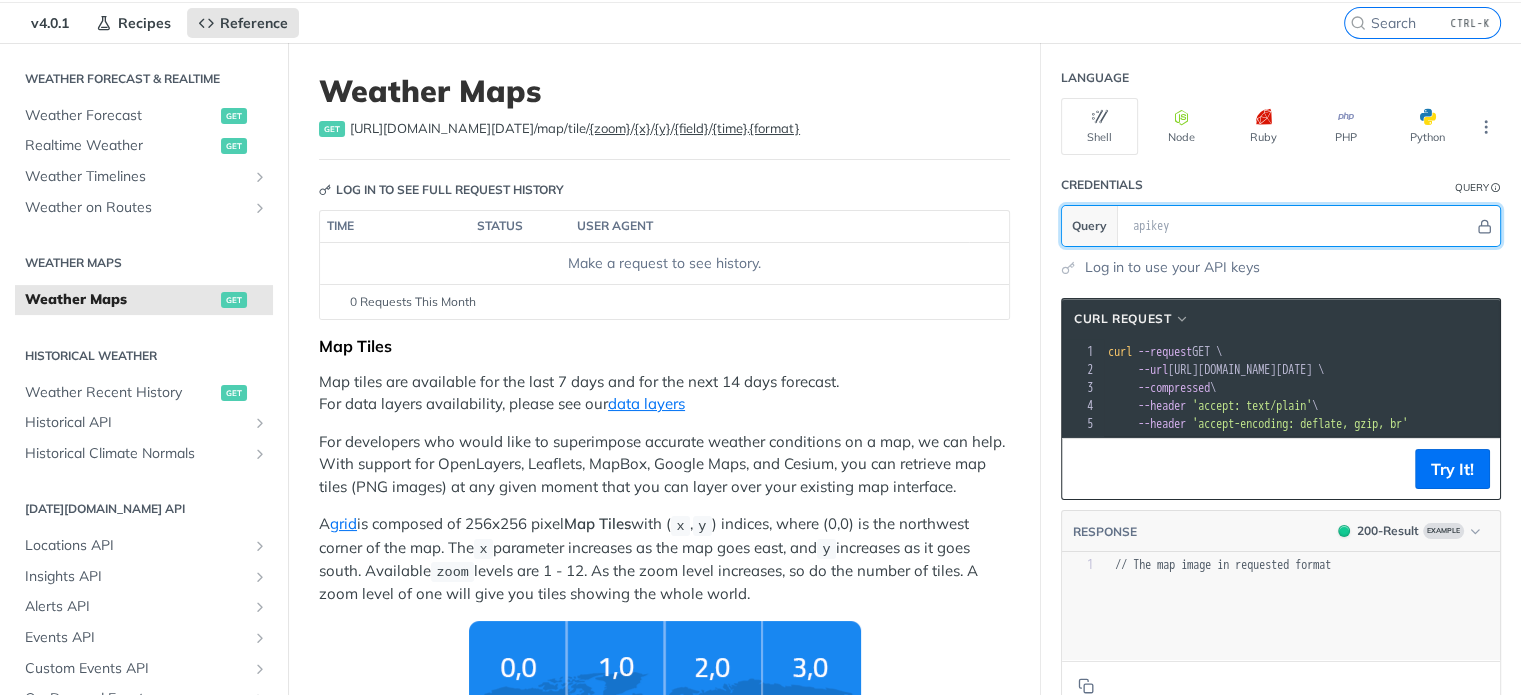 scroll, scrollTop: 0, scrollLeft: 0, axis: both 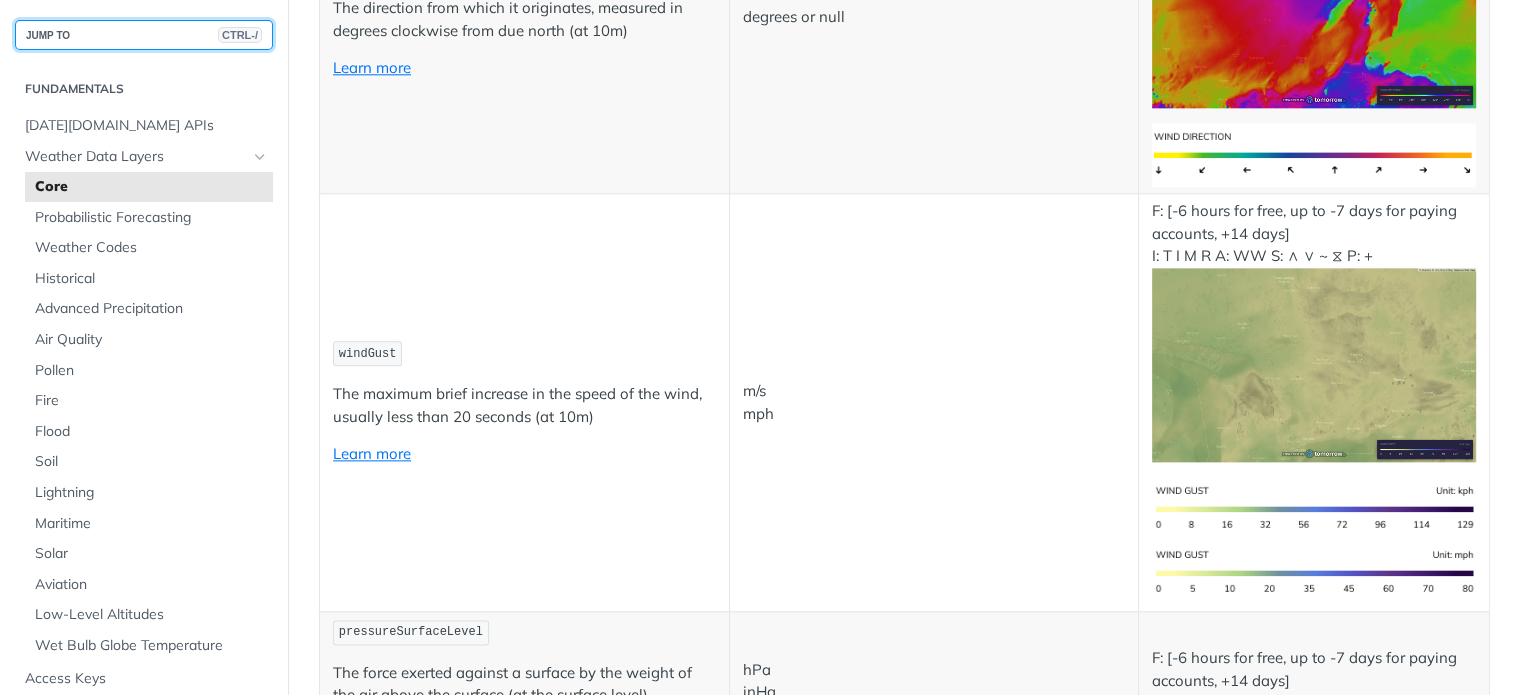 click on "JUMP TO CTRL-/" at bounding box center [144, 35] 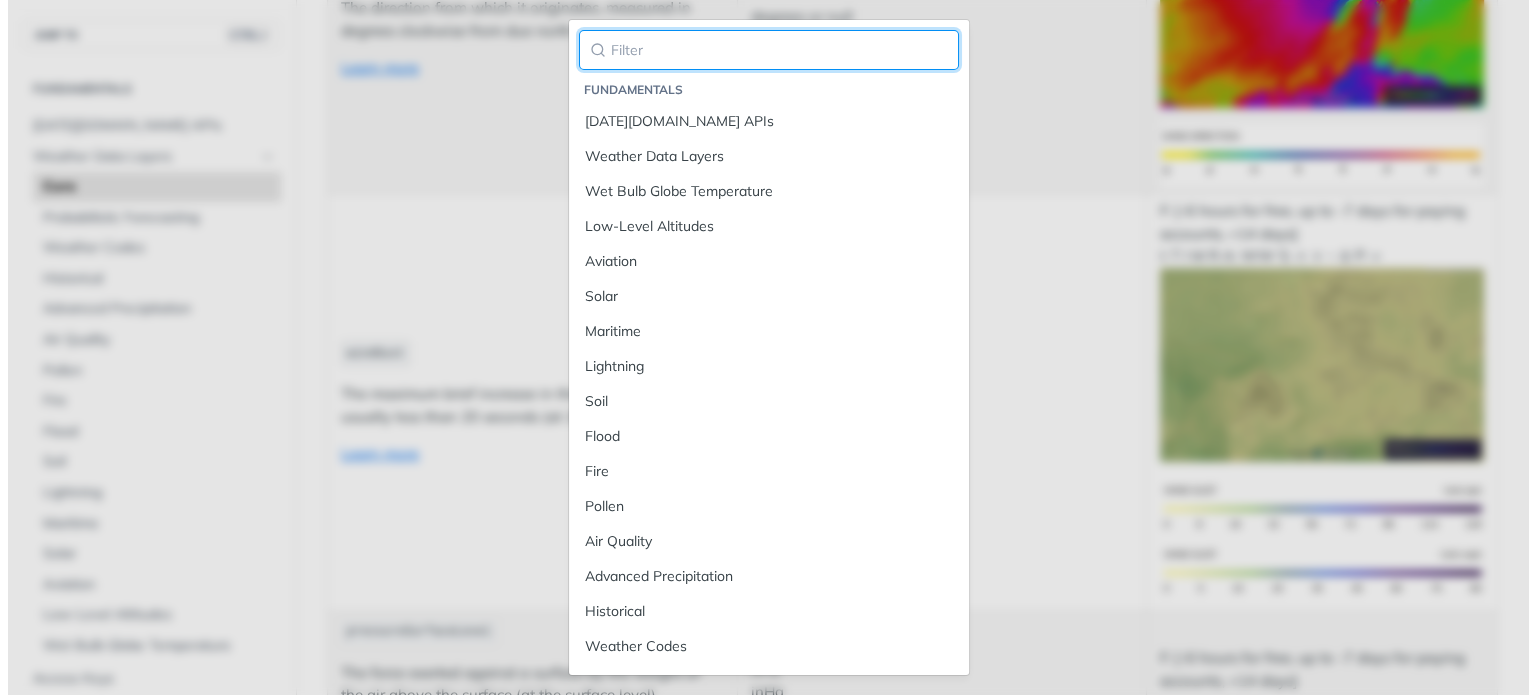 scroll, scrollTop: 2418, scrollLeft: 0, axis: vertical 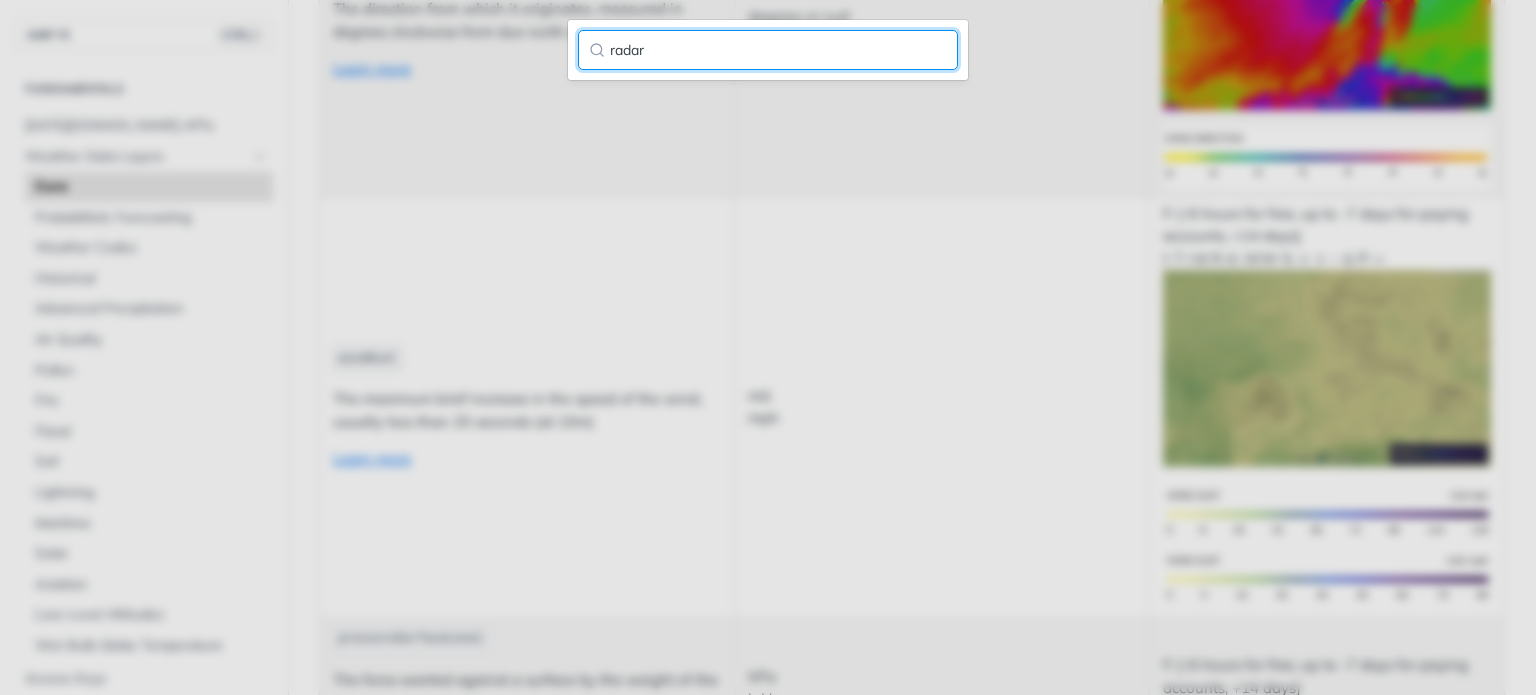 type on "radar" 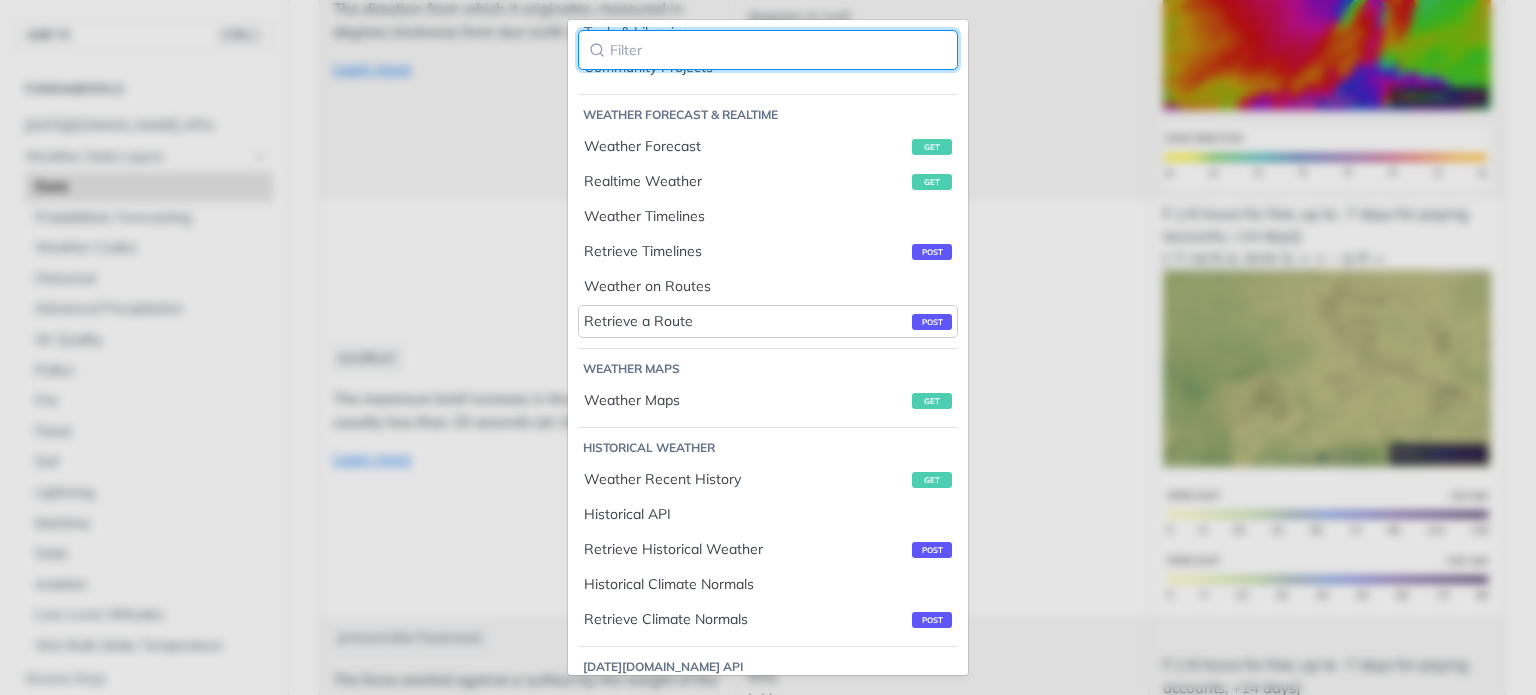scroll, scrollTop: 1000, scrollLeft: 0, axis: vertical 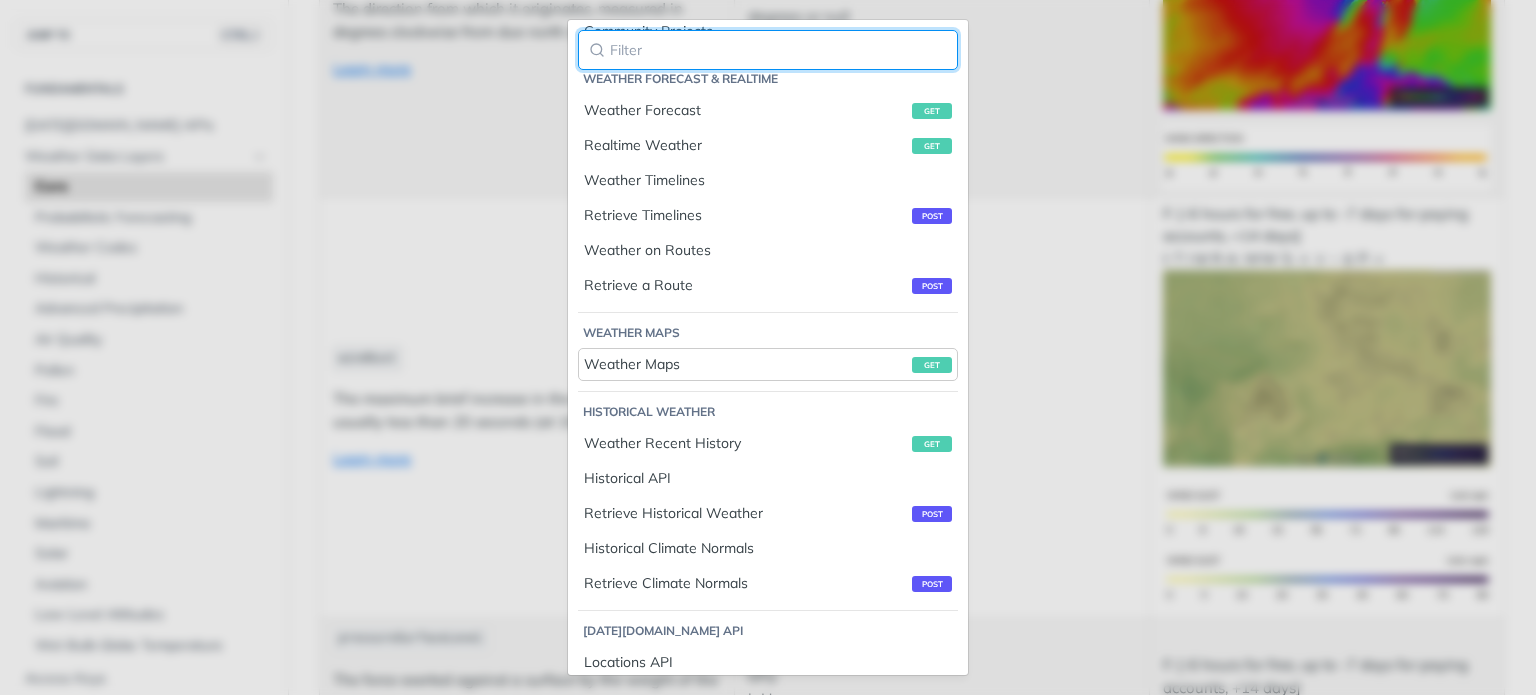 type 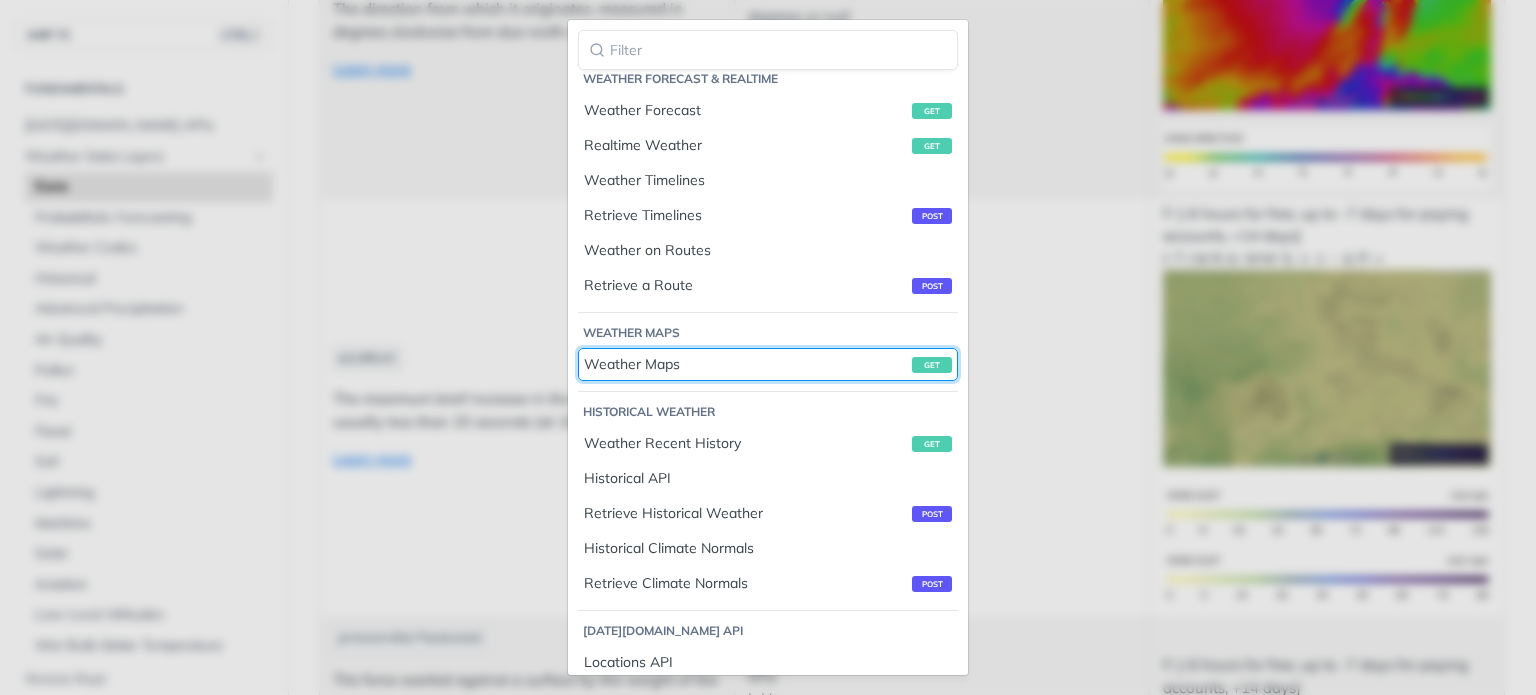 click on "Weather Maps get" at bounding box center [768, 364] 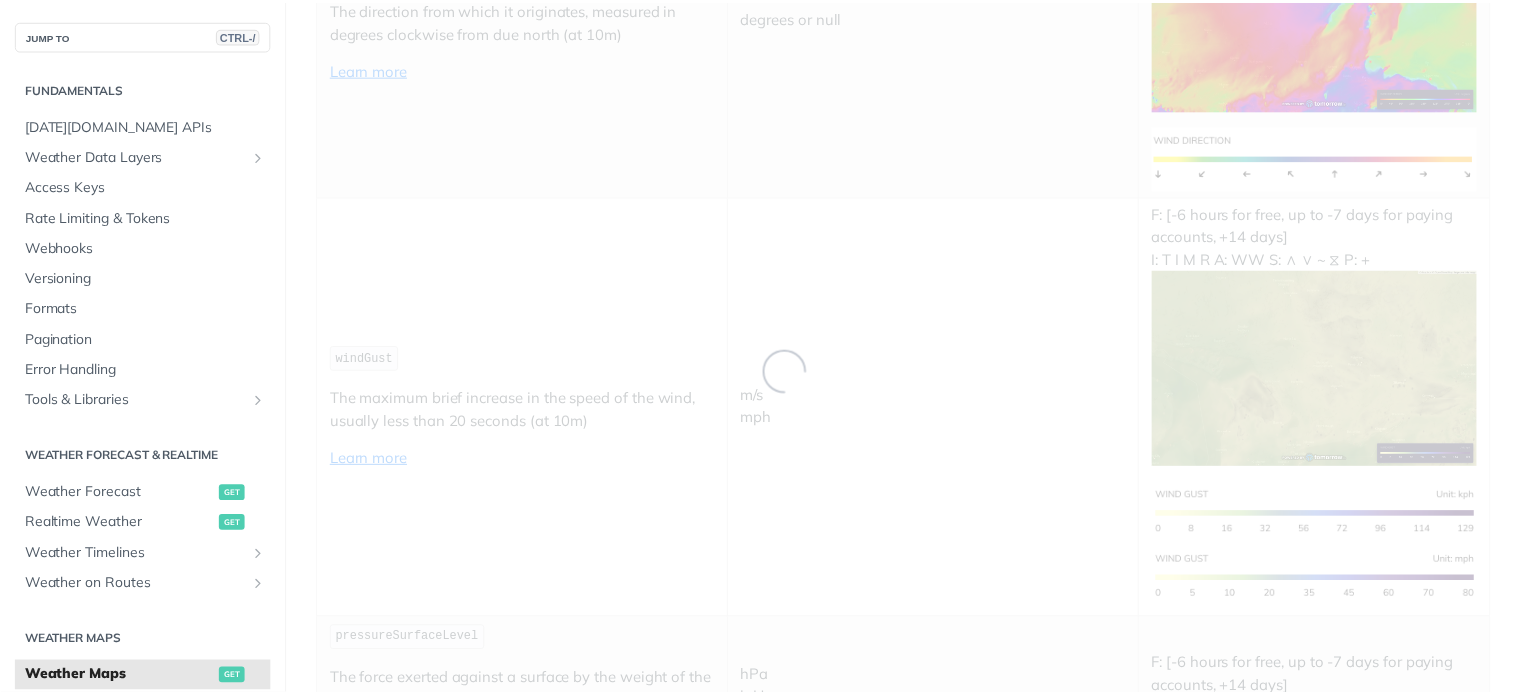 scroll, scrollTop: 1936, scrollLeft: 0, axis: vertical 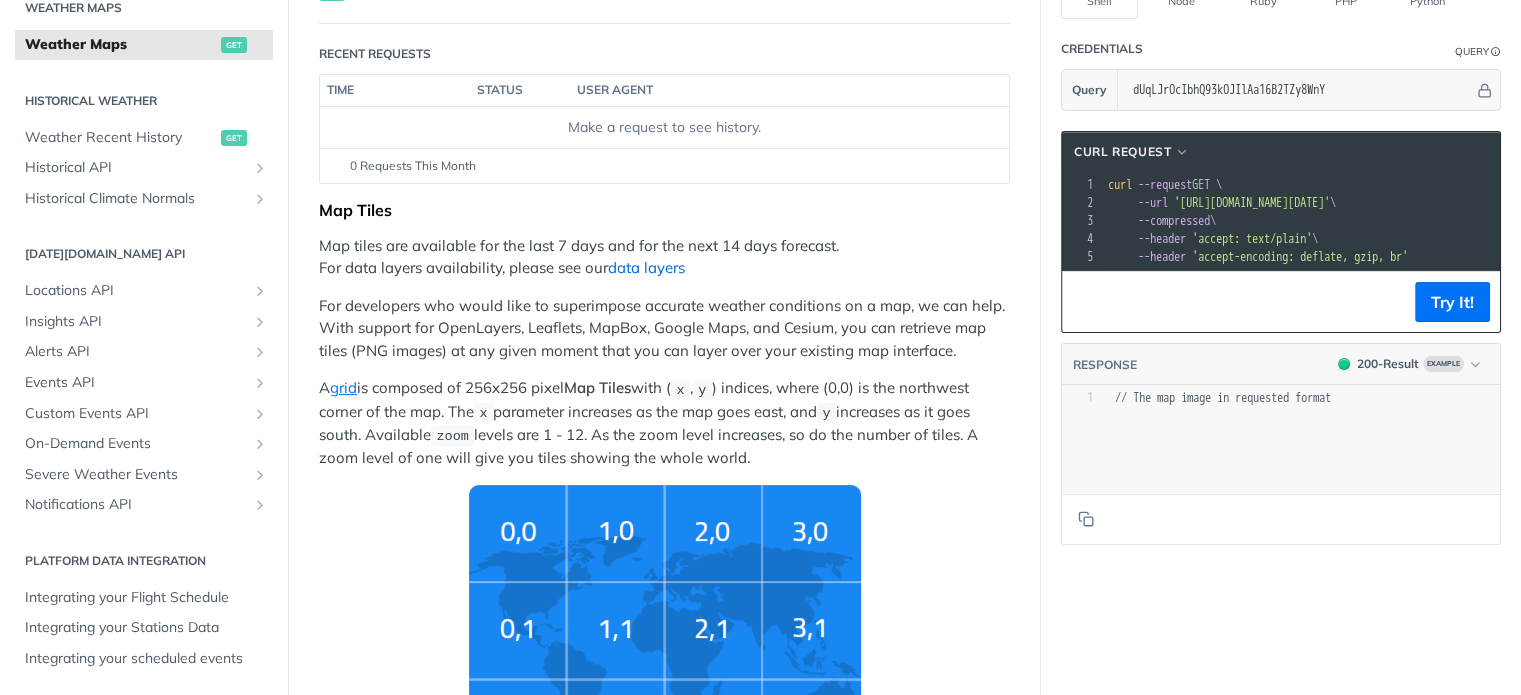 click on "data layers" at bounding box center (646, 267) 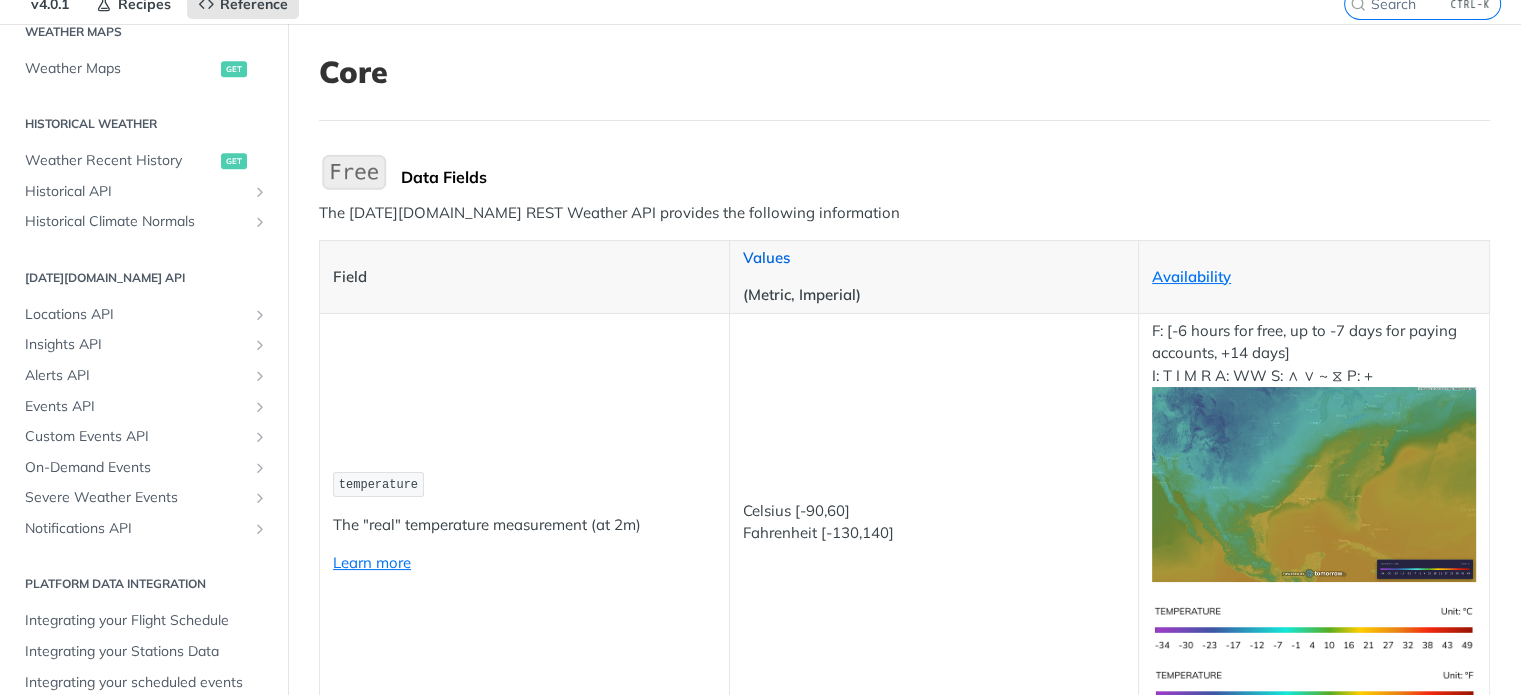 scroll, scrollTop: 0, scrollLeft: 0, axis: both 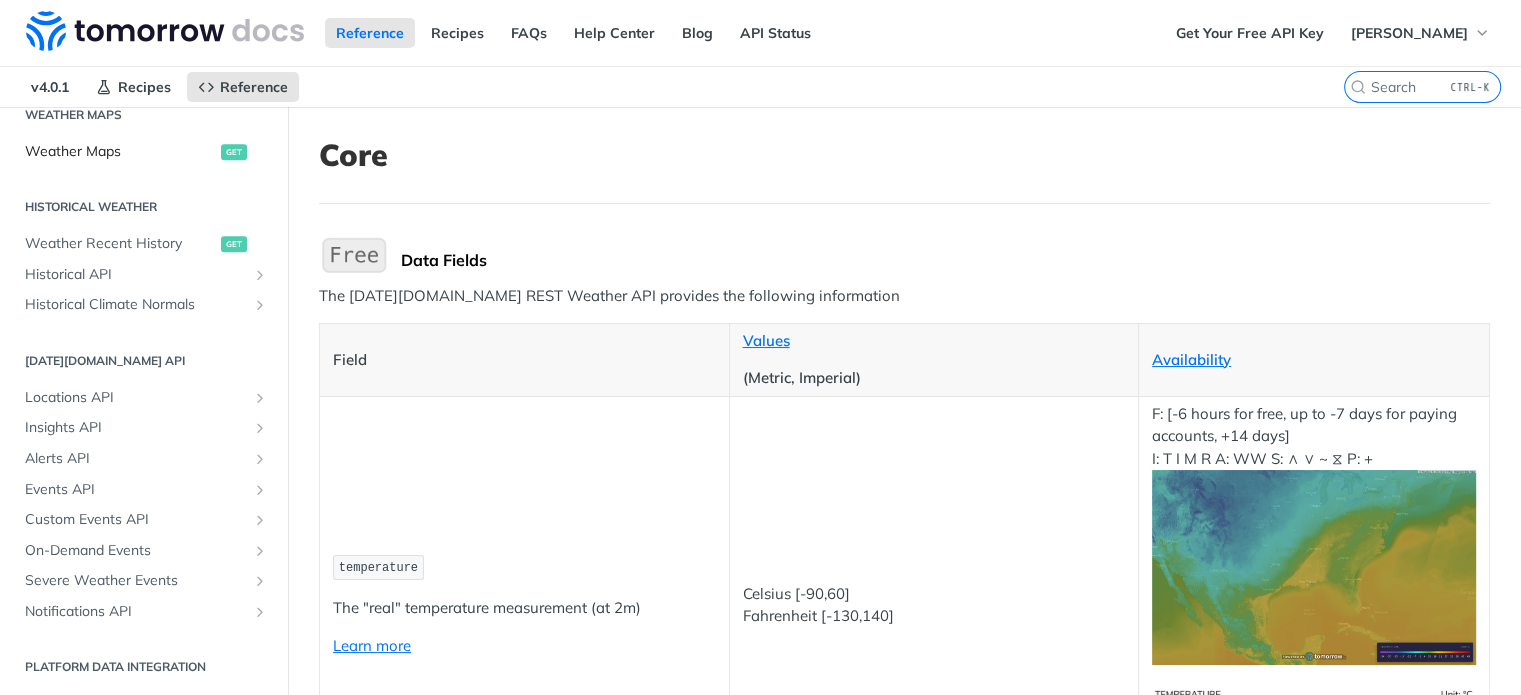 click on "Weather Maps" at bounding box center [120, 152] 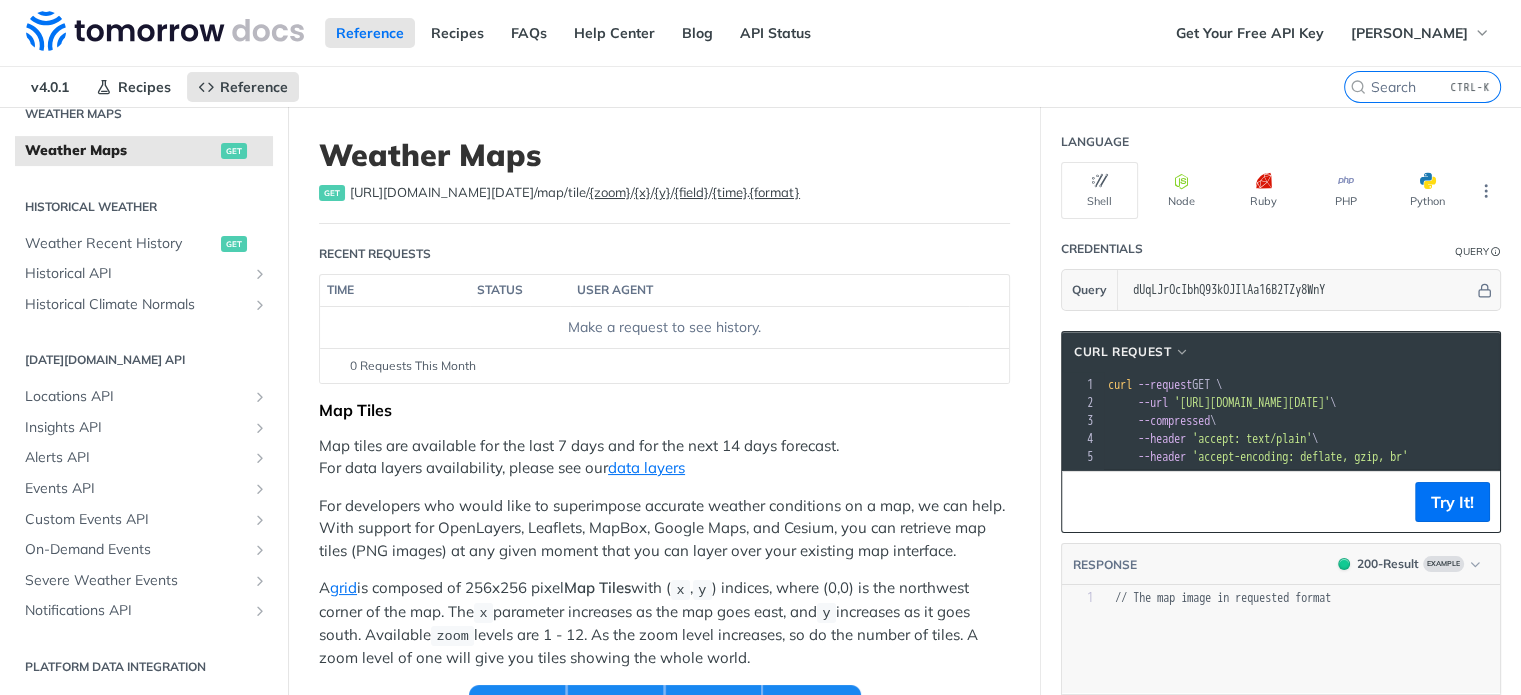 scroll, scrollTop: 633, scrollLeft: 0, axis: vertical 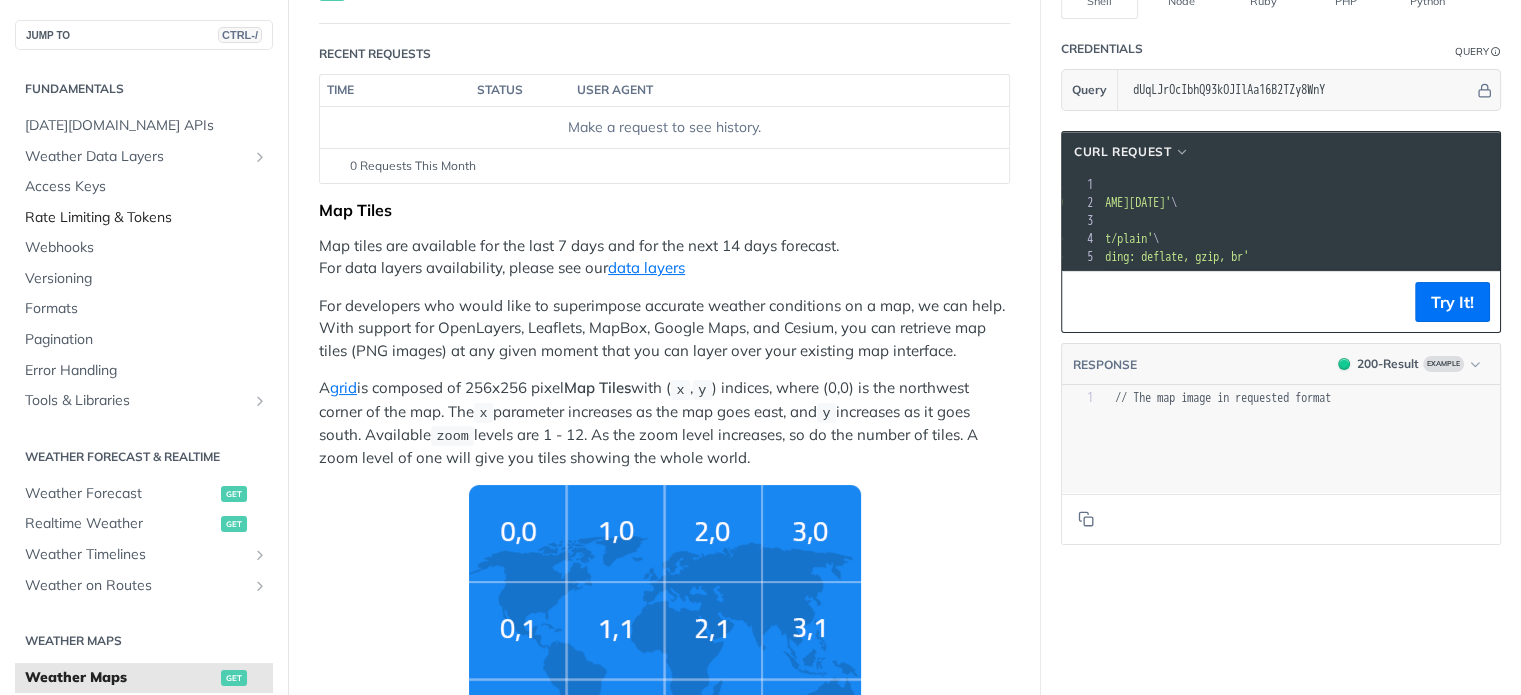 click on "Rate Limiting & Tokens" at bounding box center (146, 218) 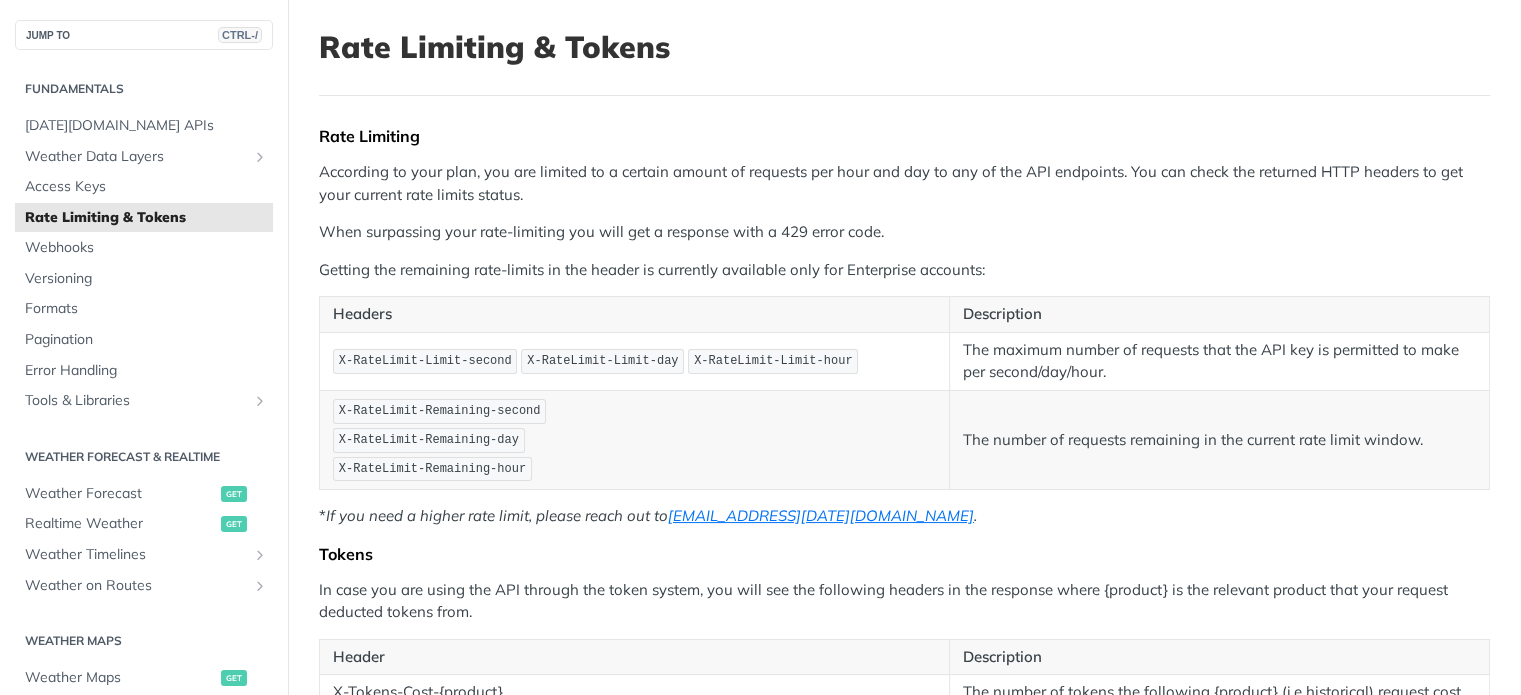 scroll, scrollTop: 0, scrollLeft: 0, axis: both 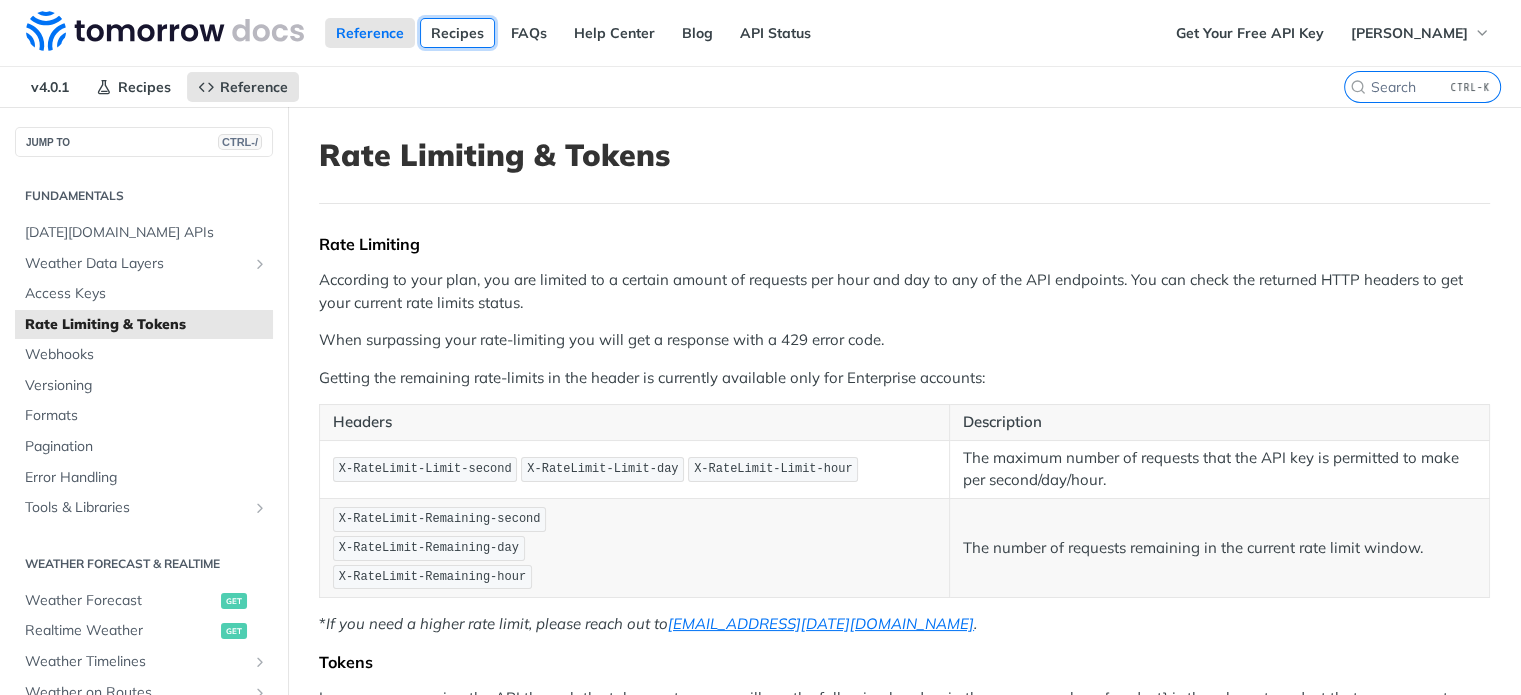 click on "Recipes" at bounding box center (457, 33) 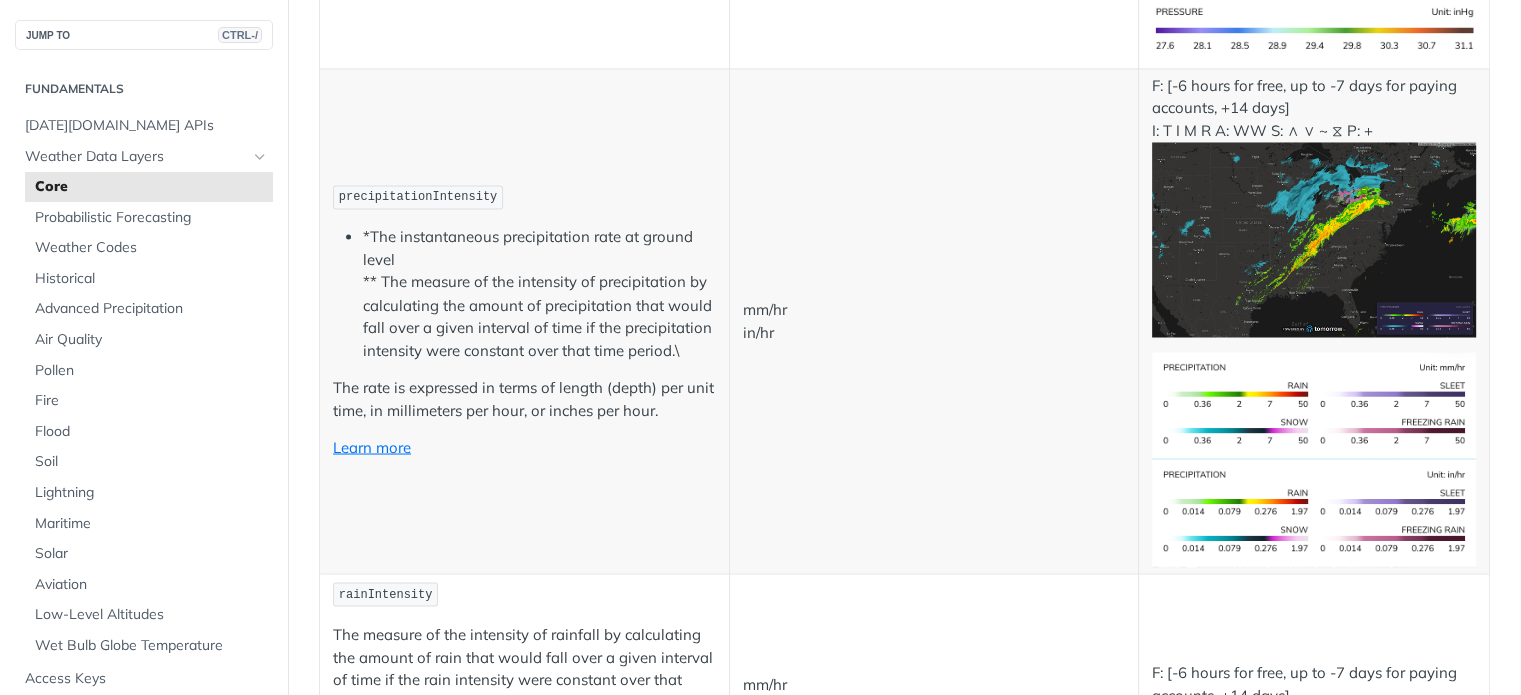 scroll, scrollTop: 3500, scrollLeft: 0, axis: vertical 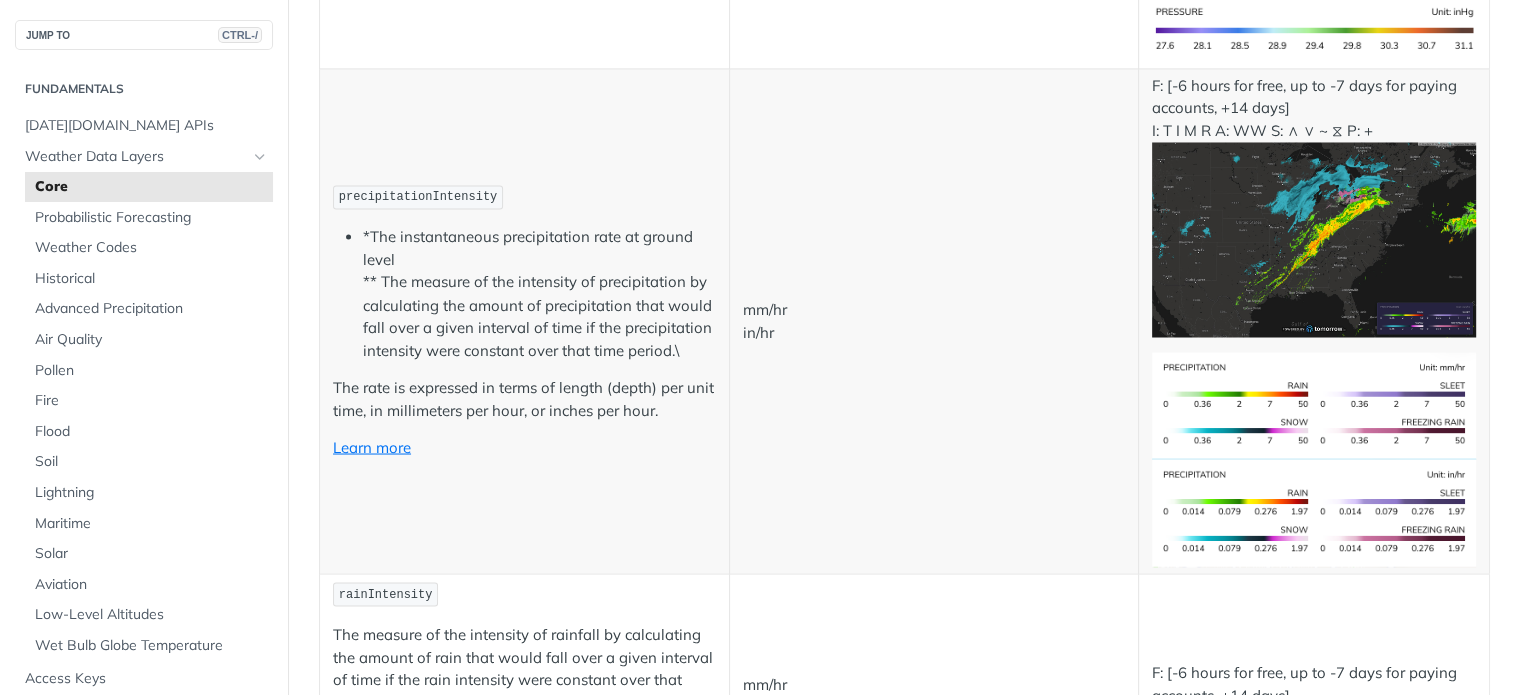 click at bounding box center [1314, 239] 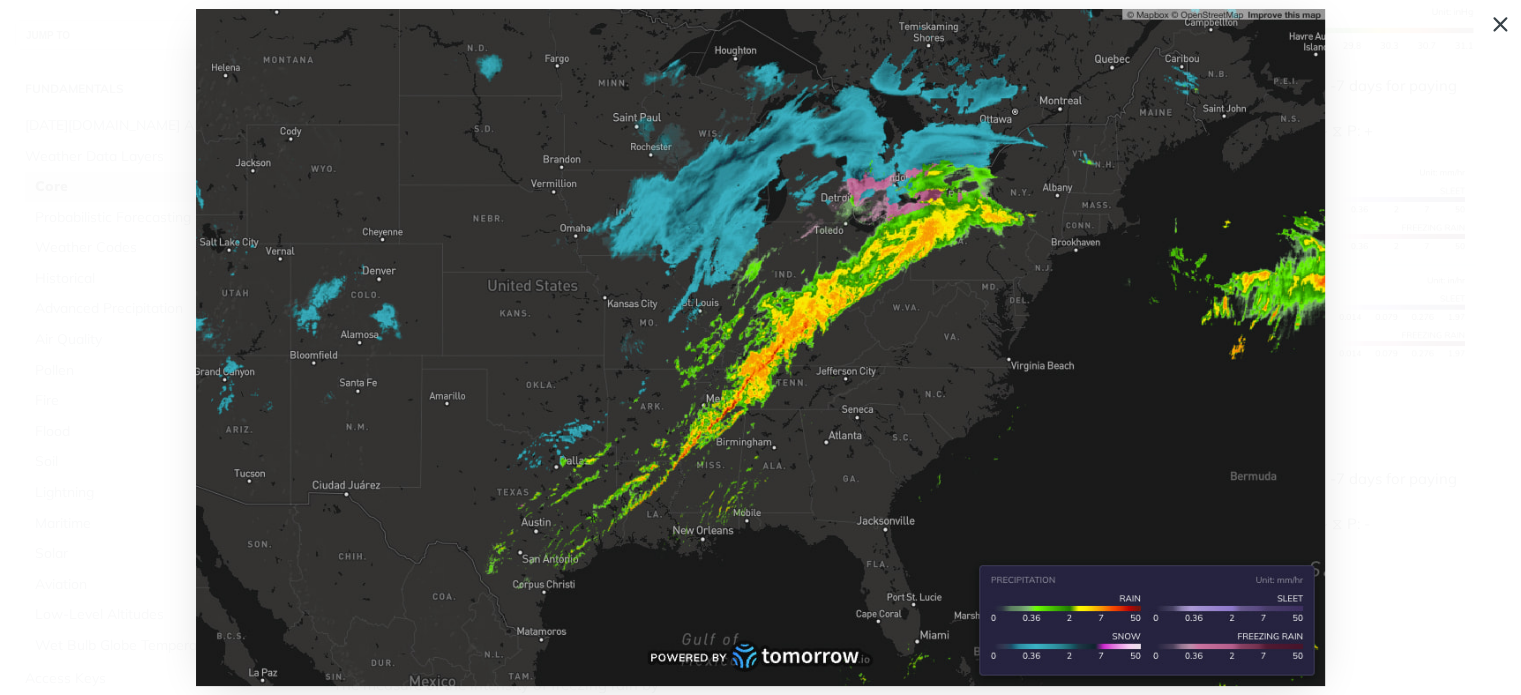 click at bounding box center (760, 348) 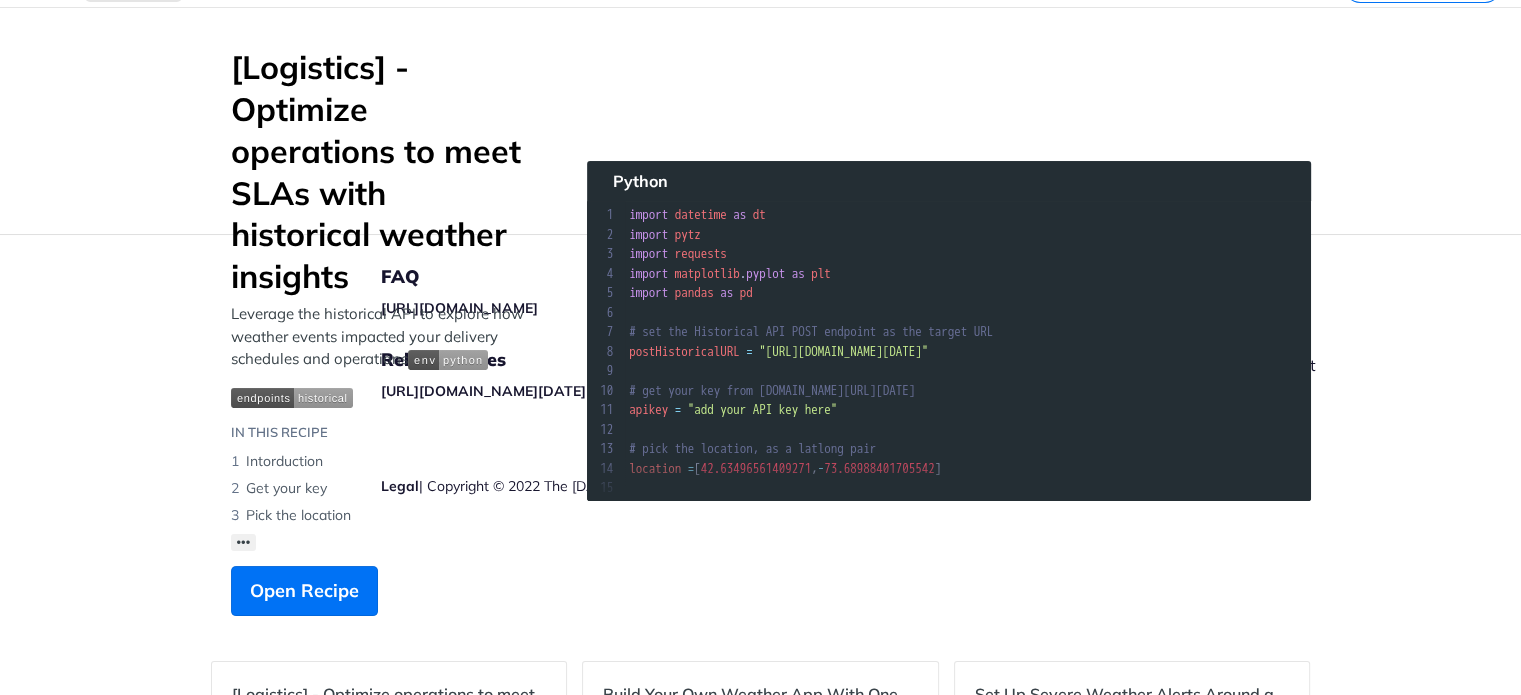 scroll, scrollTop: 0, scrollLeft: 0, axis: both 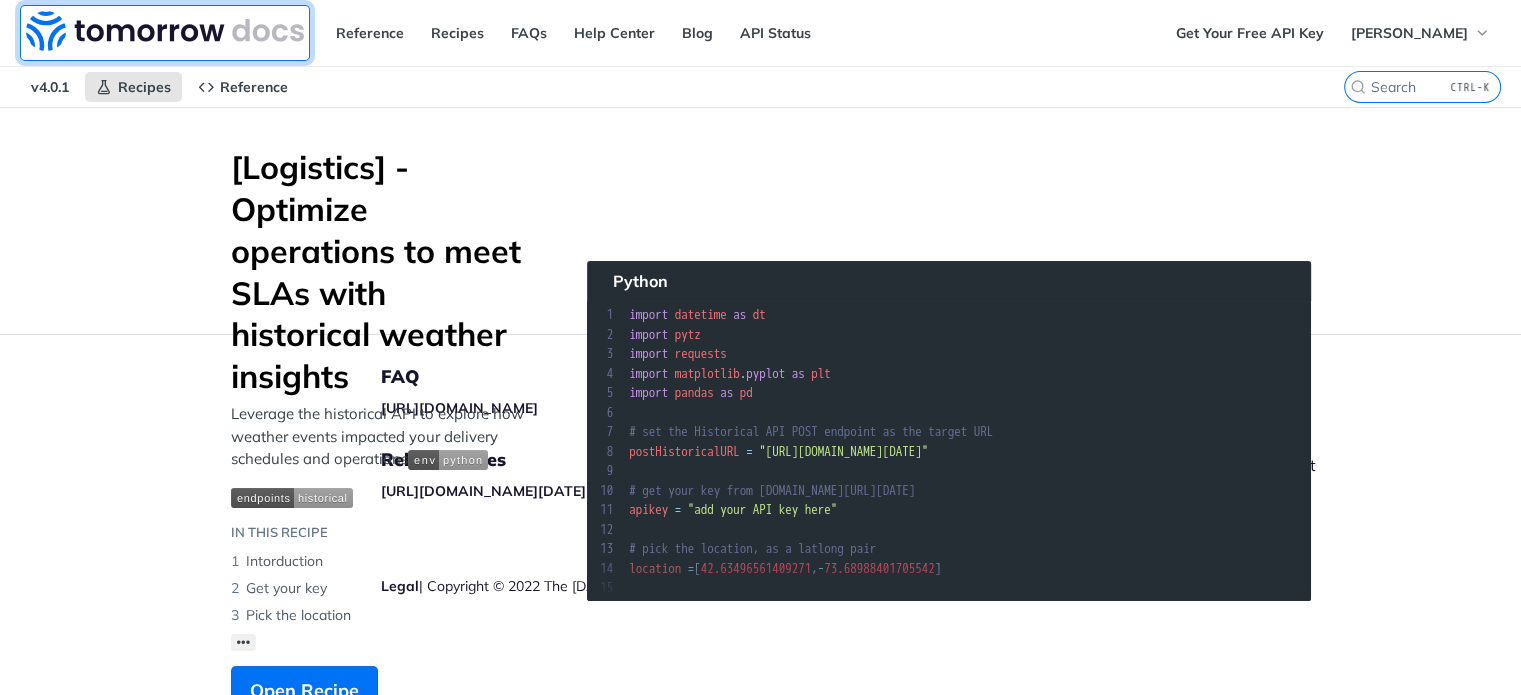 click at bounding box center [165, 31] 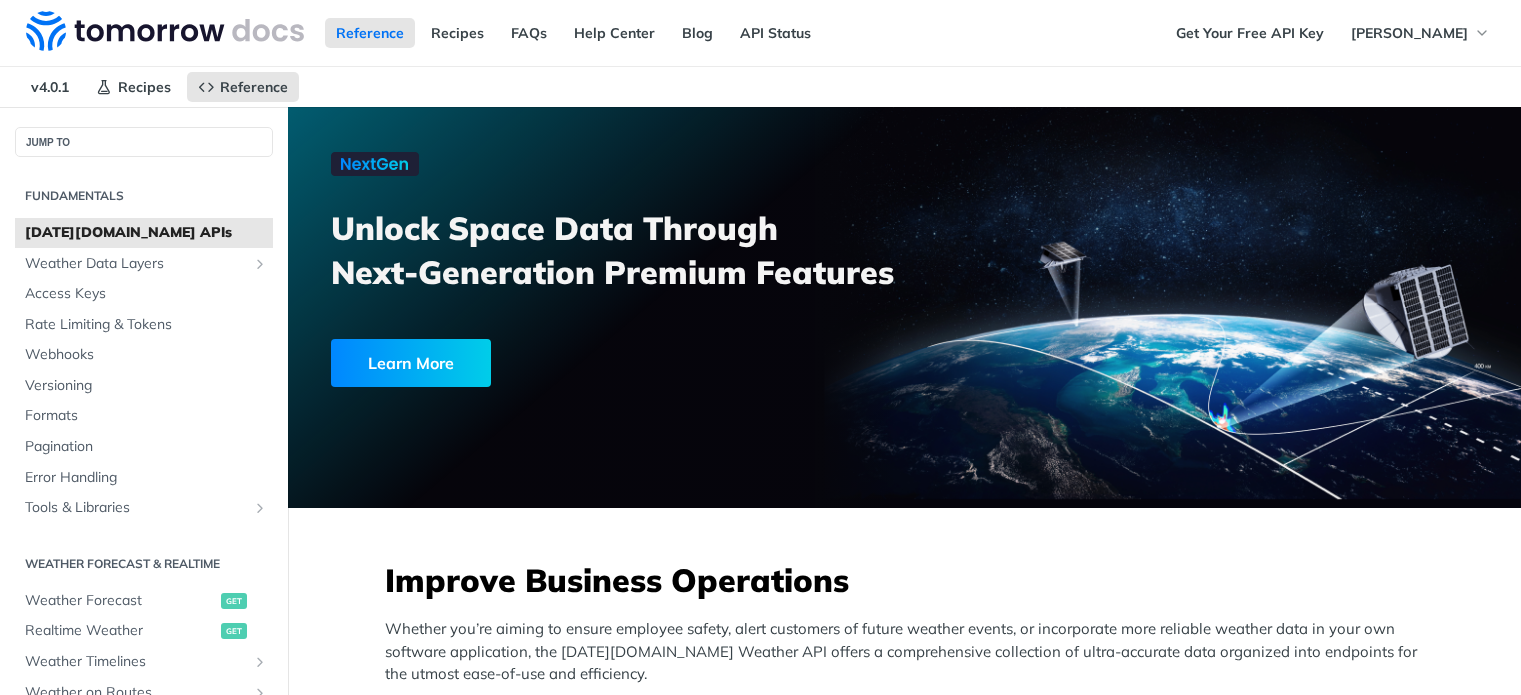 scroll, scrollTop: 0, scrollLeft: 0, axis: both 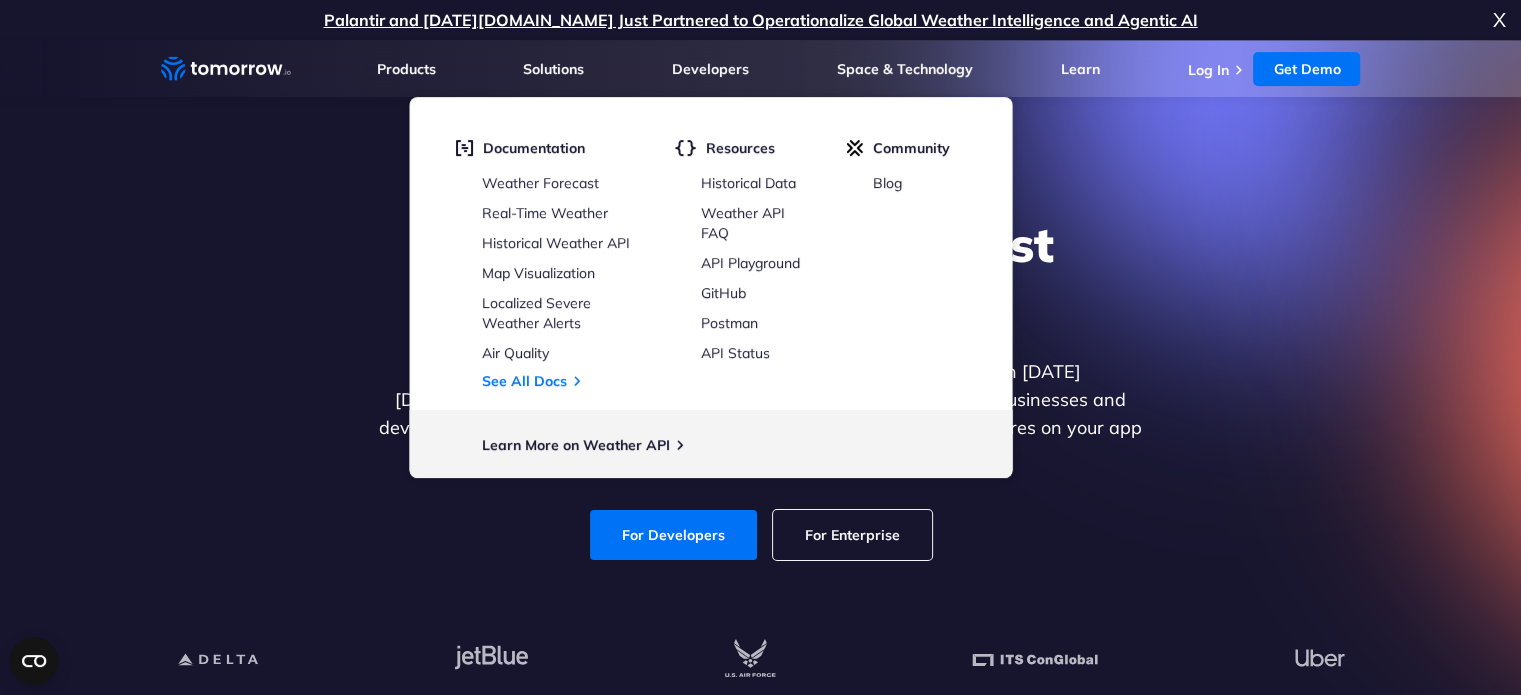 click on "Explore the World’s Best Weather API
Get reliable and precise weather data through our free API. Count on [DATE][DOMAIN_NAME] for quick access to up-to-date information, trusted by businesses and developers. Use our advanced interfaces to build weather-dependent features on your app or website.
For Developers
For Enterprise" at bounding box center (761, 387) 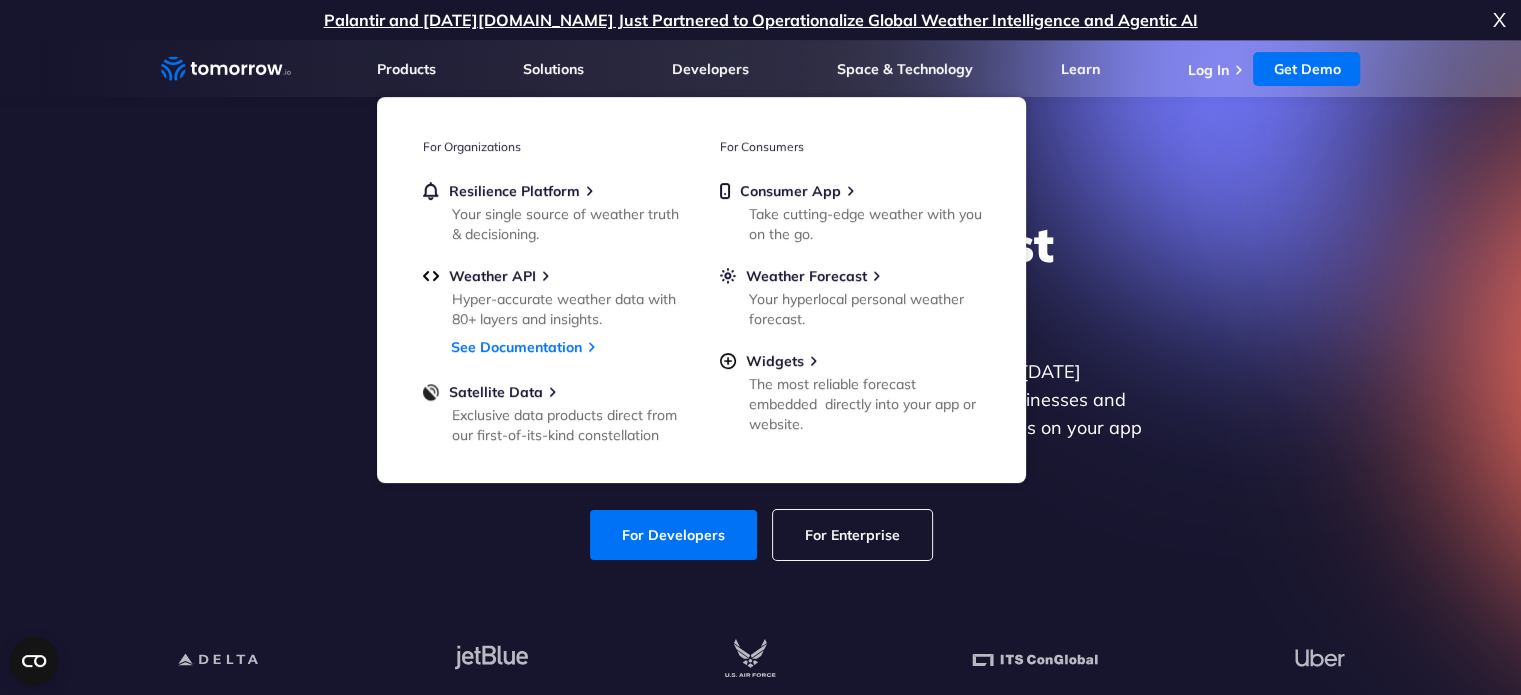 click on "Weather Intelligence Solutions" 